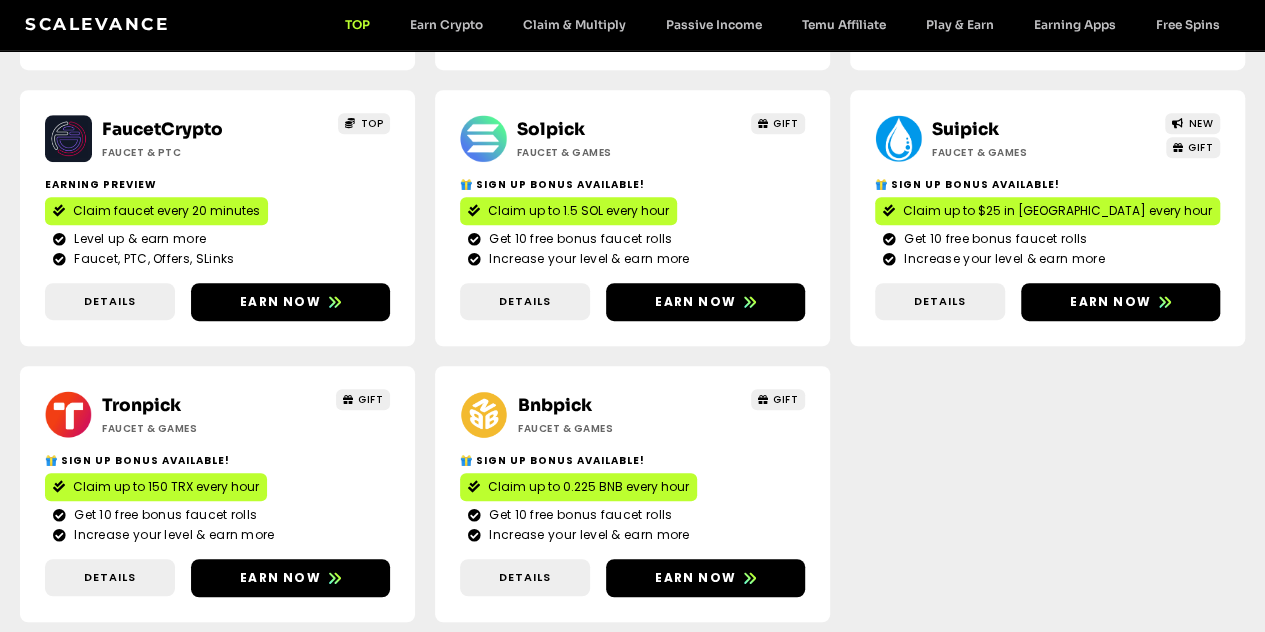 scroll, scrollTop: 500, scrollLeft: 0, axis: vertical 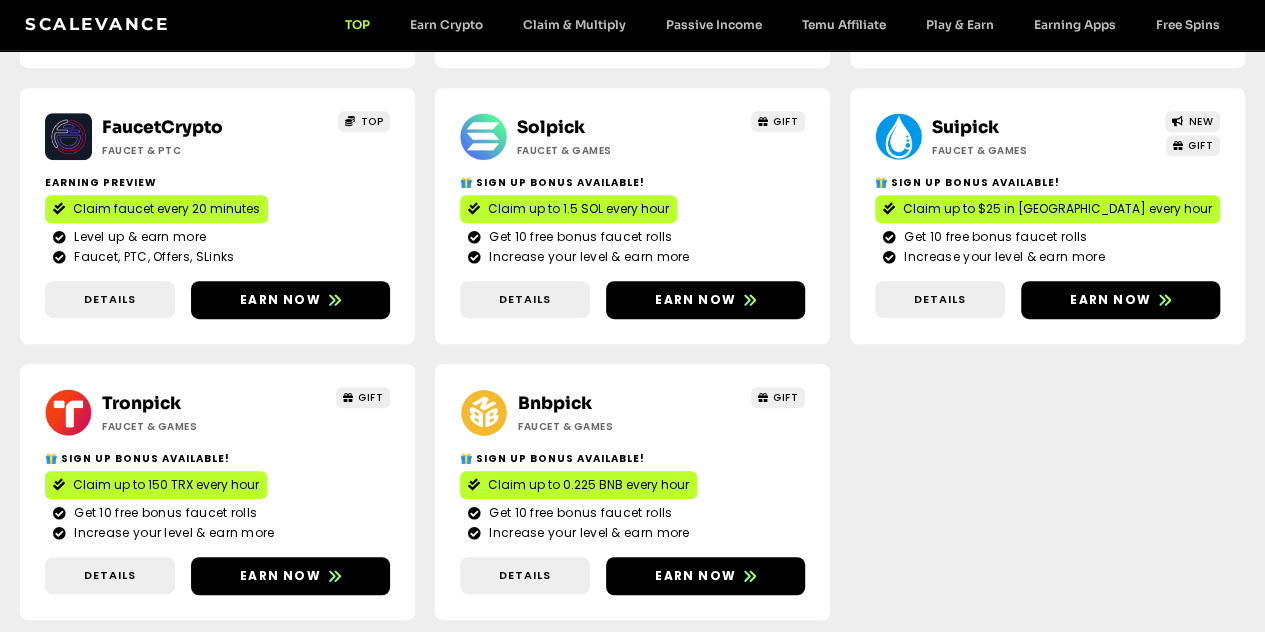 click on "More Crypto Earning Websites" at bounding box center (633, 659) 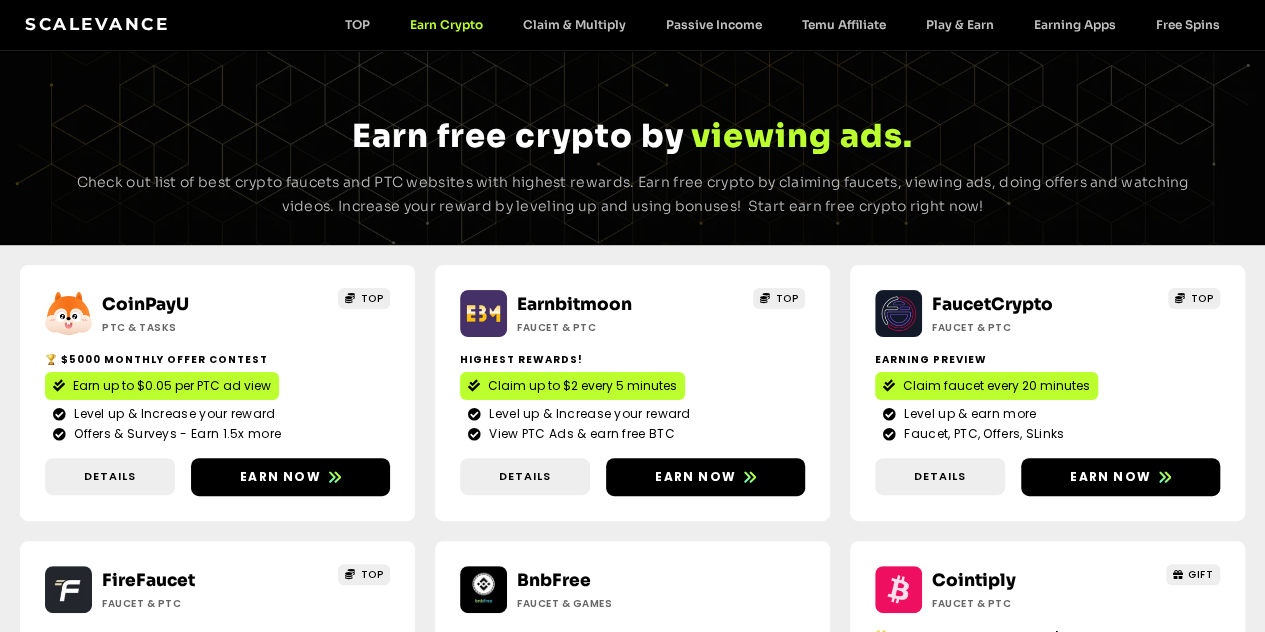 scroll, scrollTop: 0, scrollLeft: 0, axis: both 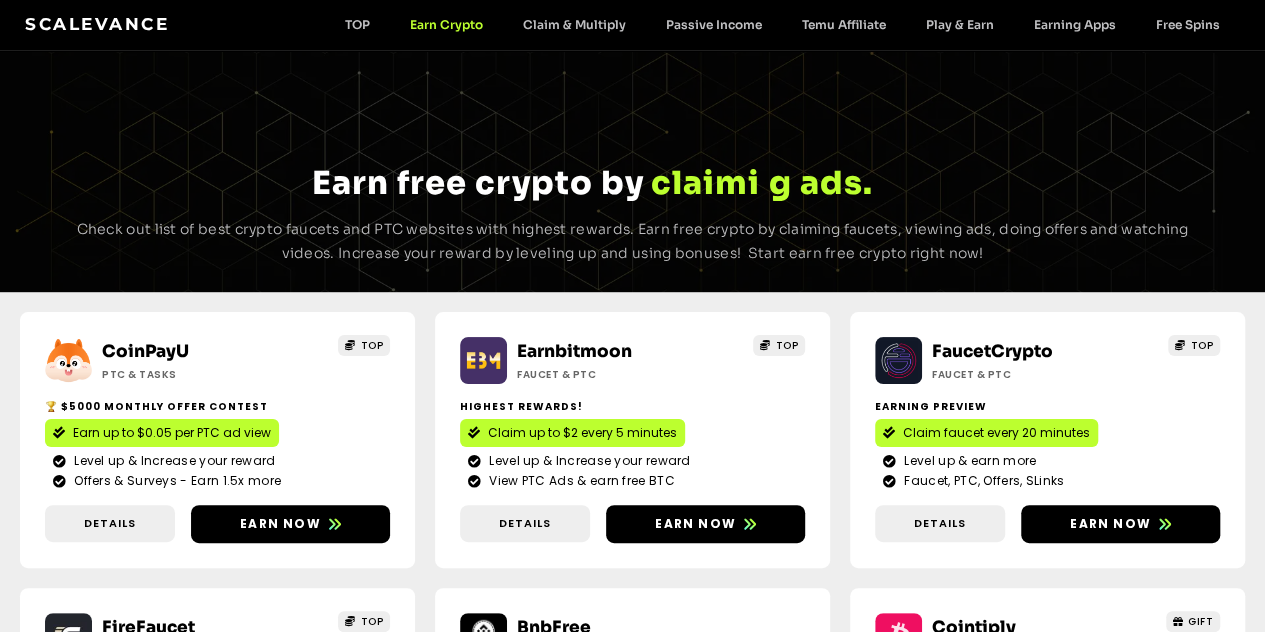 click on "Scalevance
TOP
Earn Crypto
Claim & Multiply
Passive Income
Temu Affiliate
Play & Earn
Earning Apps
Free Spins
TOP
Earn Crypto
Claim & Multiply
Passive Income
Temu Affiliate
Play & Earn
Earning Apps
Free Spins" at bounding box center [632, 25] 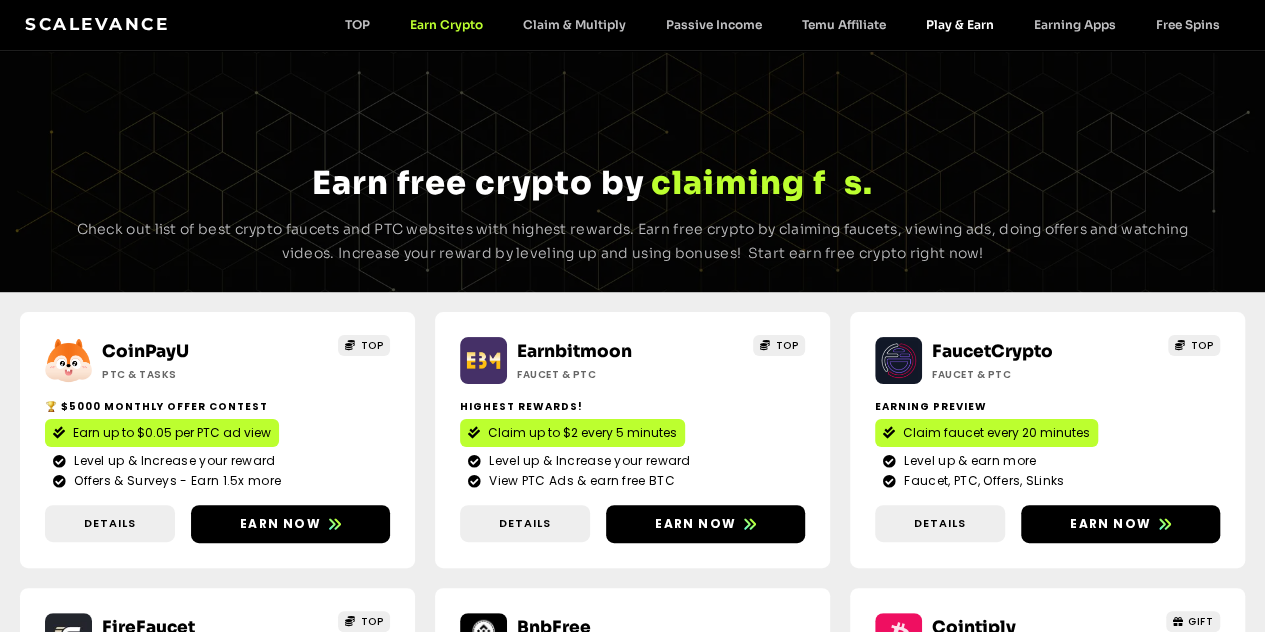 click on "Play & Earn" 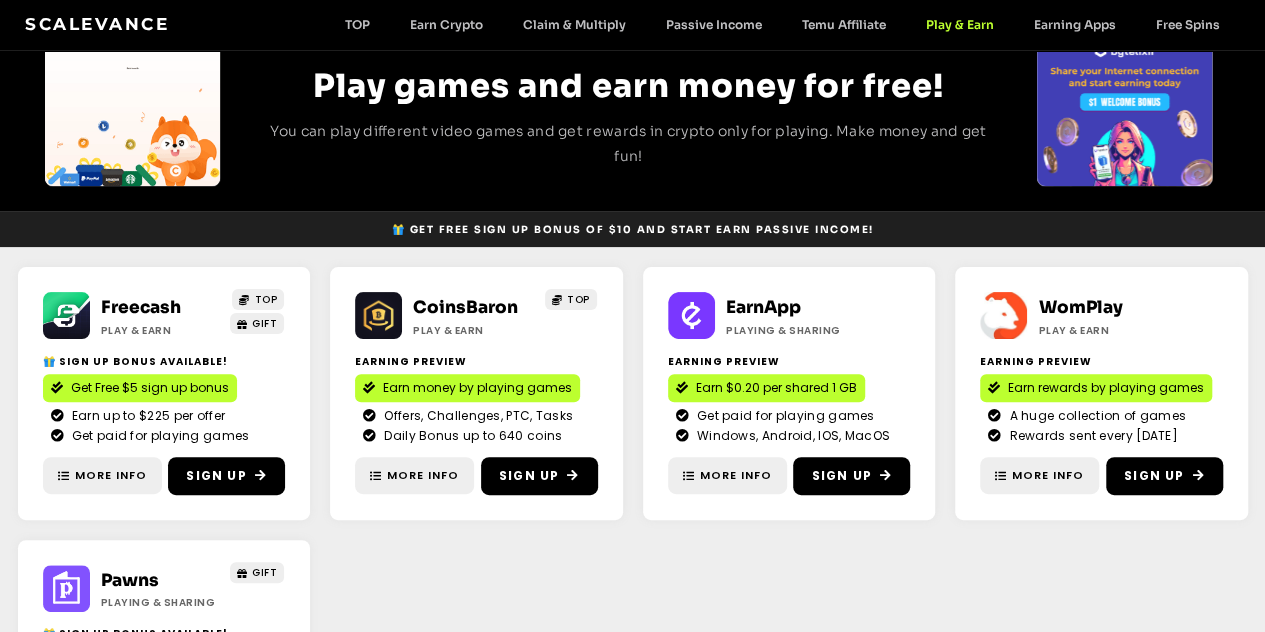 scroll, scrollTop: 0, scrollLeft: 0, axis: both 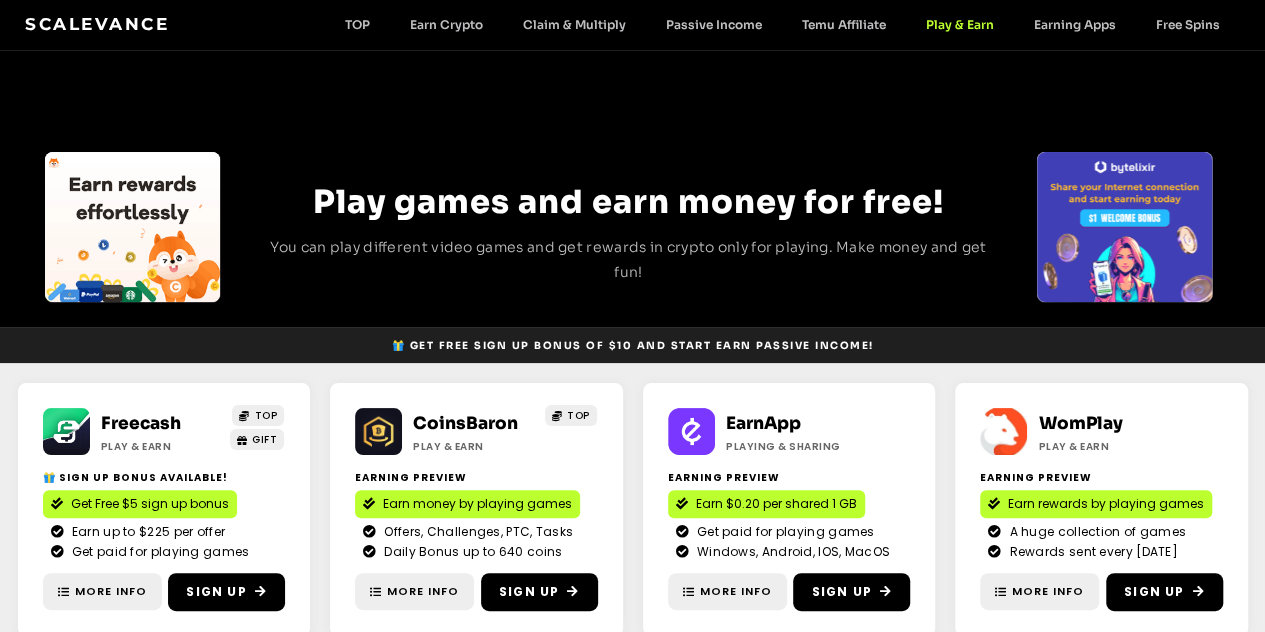 click on "Scalevance
TOP
Earn Crypto
Claim & Multiply
Passive Income
Temu Affiliate
Play & Earn
Earning Apps
Free Spins
TOP
Earn Crypto
Claim & Multiply
Passive Income
Temu Affiliate
Play & Earn
Earning Apps
Free Spins" at bounding box center [632, 25] 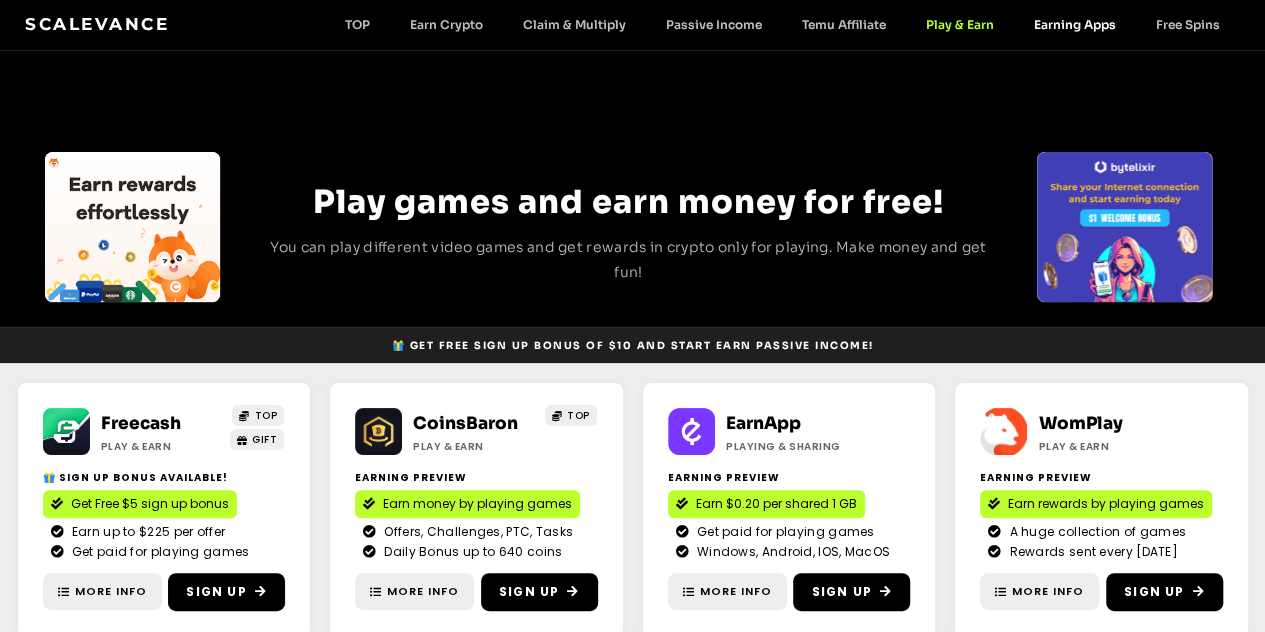 click on "Earning Apps" 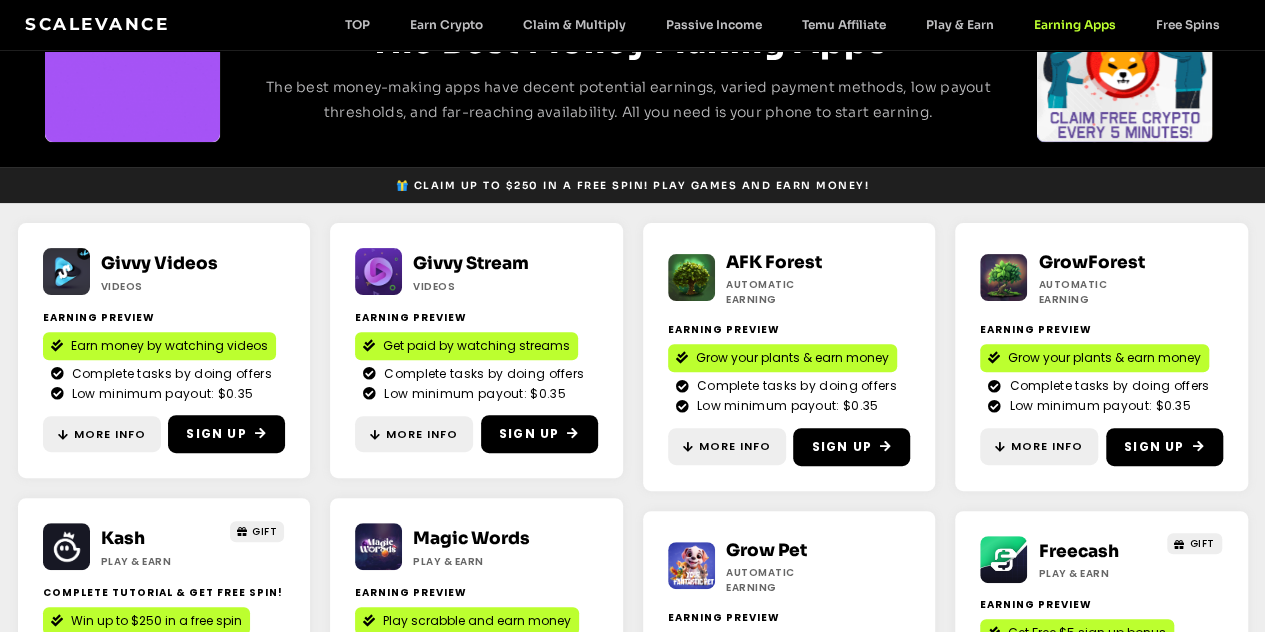 scroll, scrollTop: 100, scrollLeft: 0, axis: vertical 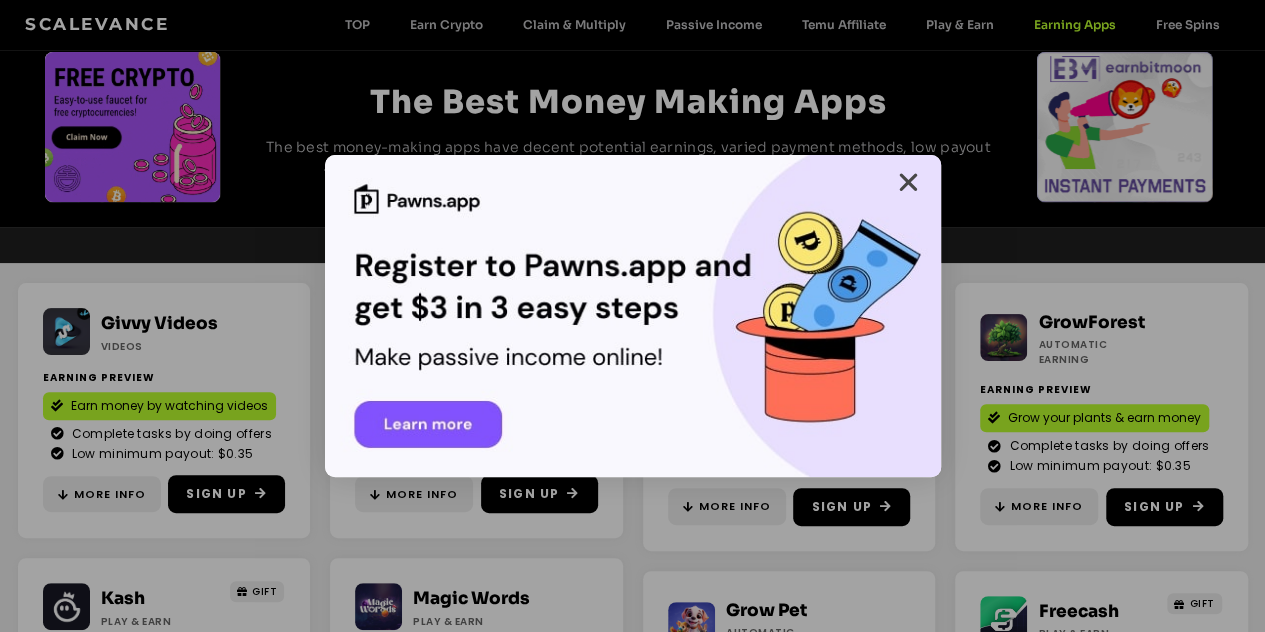 click at bounding box center [908, 182] 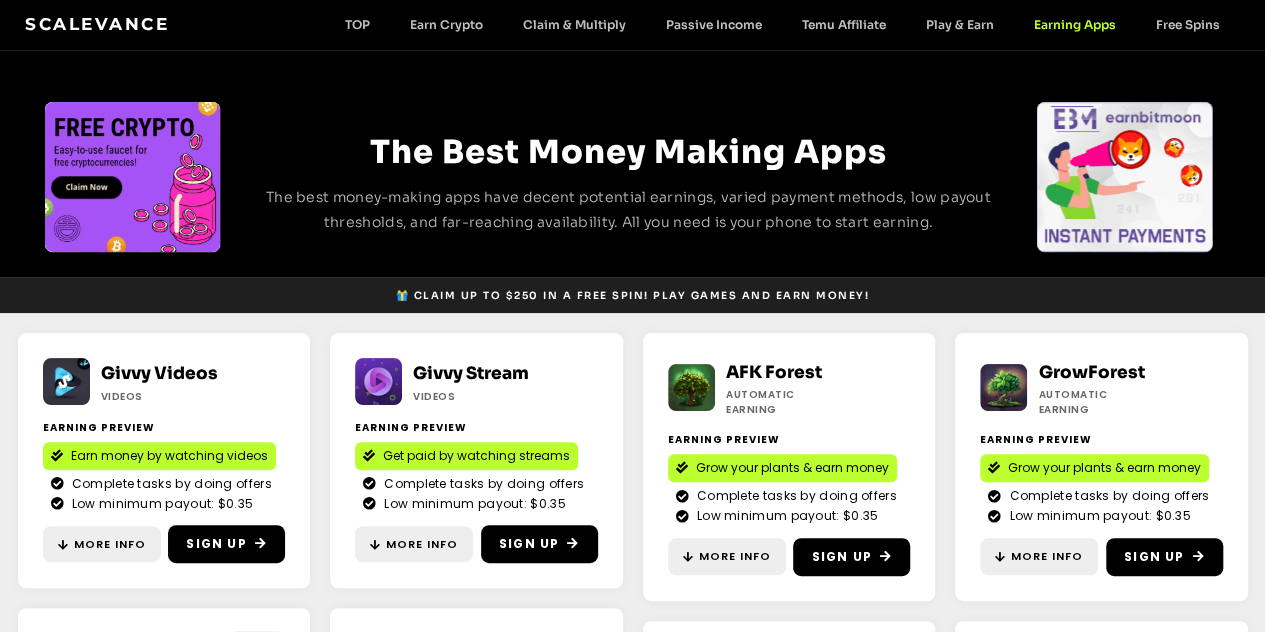 scroll, scrollTop: 0, scrollLeft: 0, axis: both 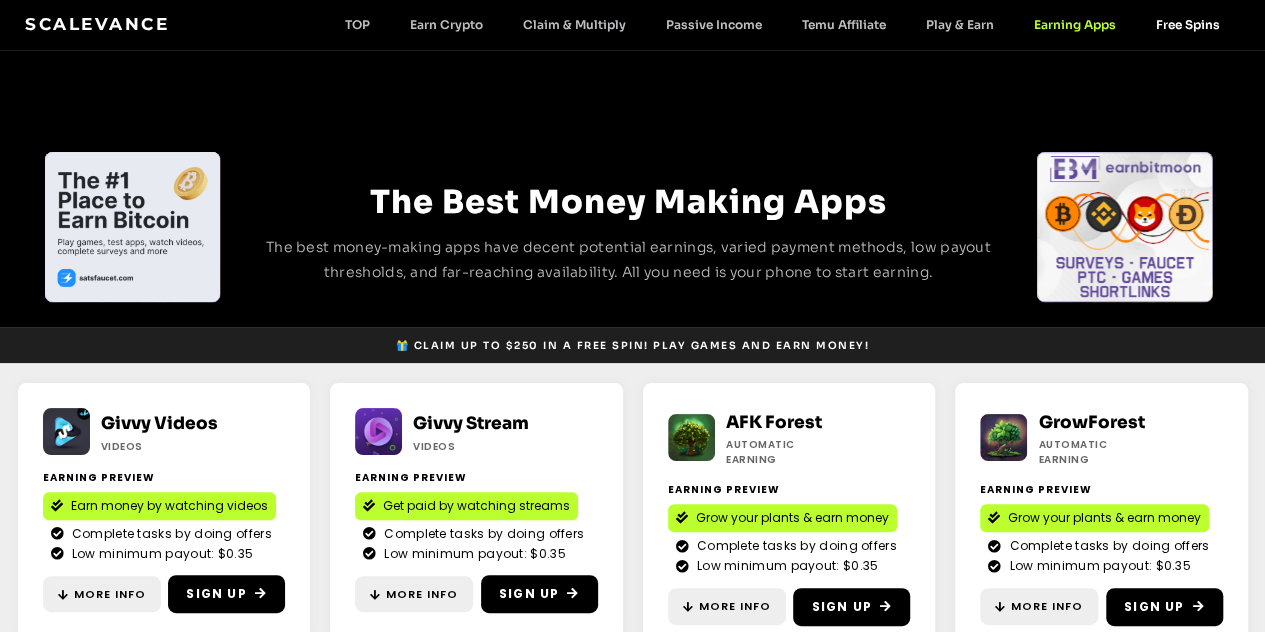 click on "Free Spins" 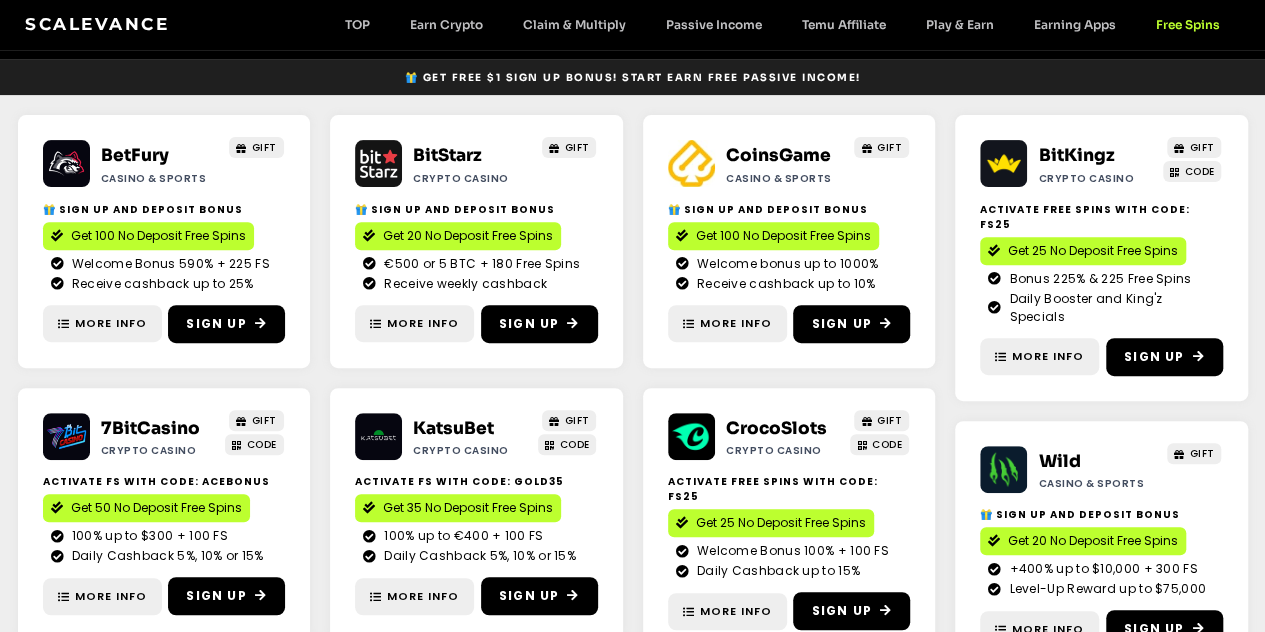 scroll, scrollTop: 200, scrollLeft: 0, axis: vertical 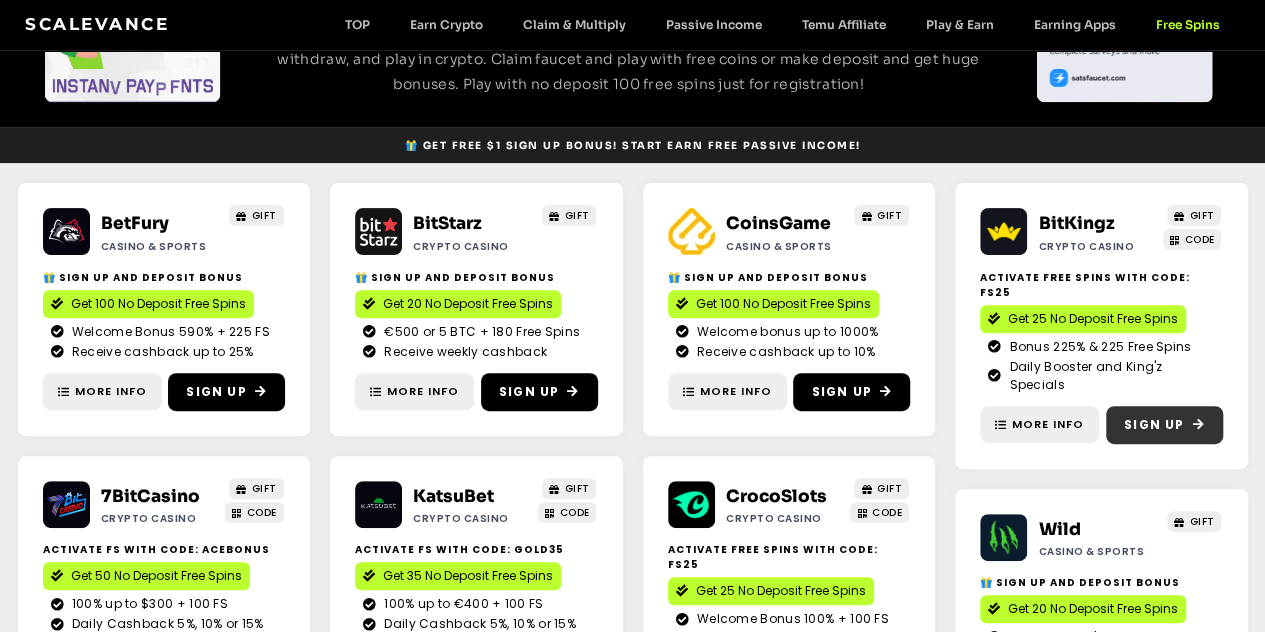 click on "Sign Up" at bounding box center [1164, 425] 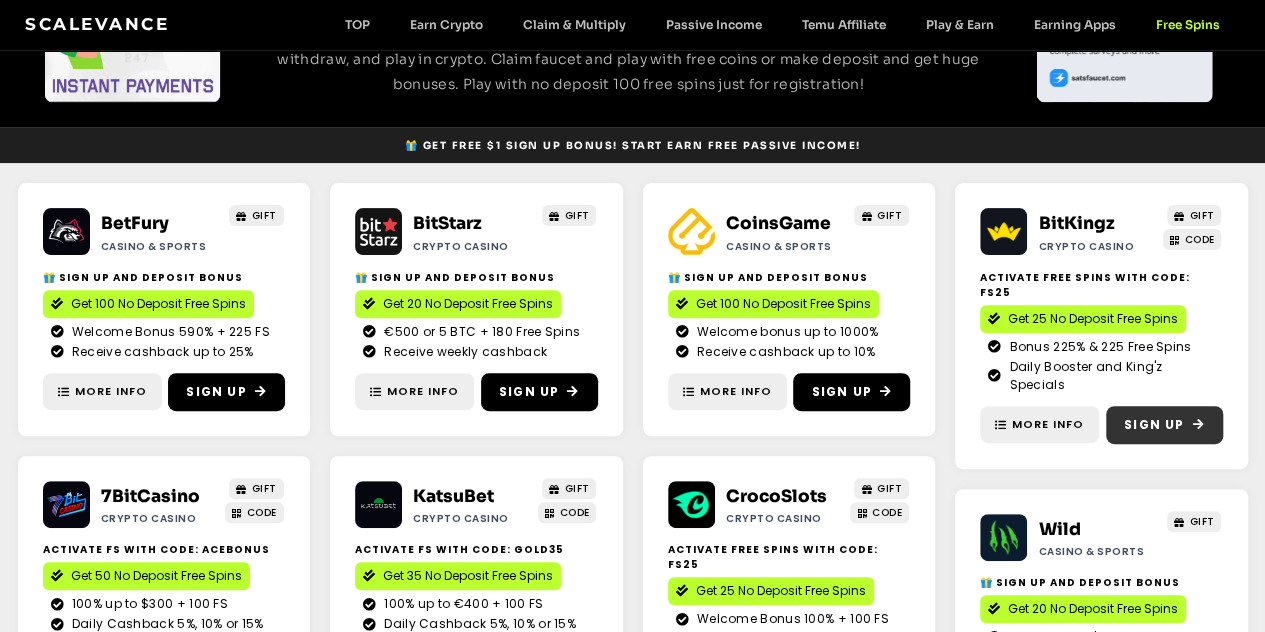 scroll, scrollTop: 0, scrollLeft: 0, axis: both 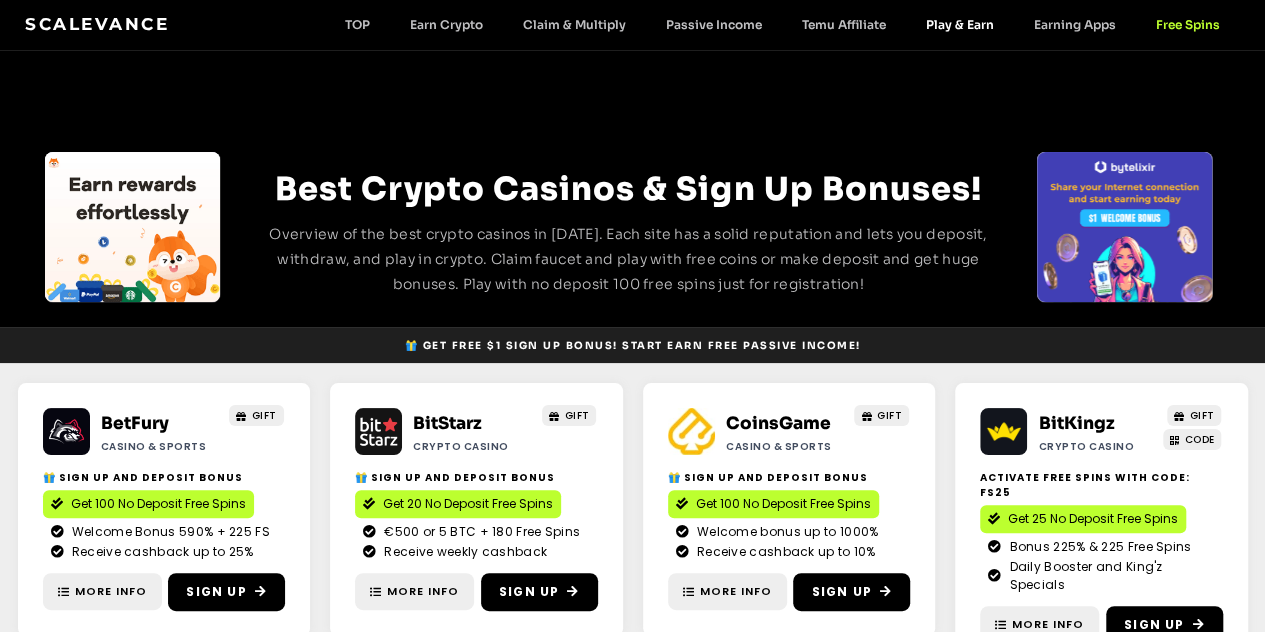 click on "Play & Earn" 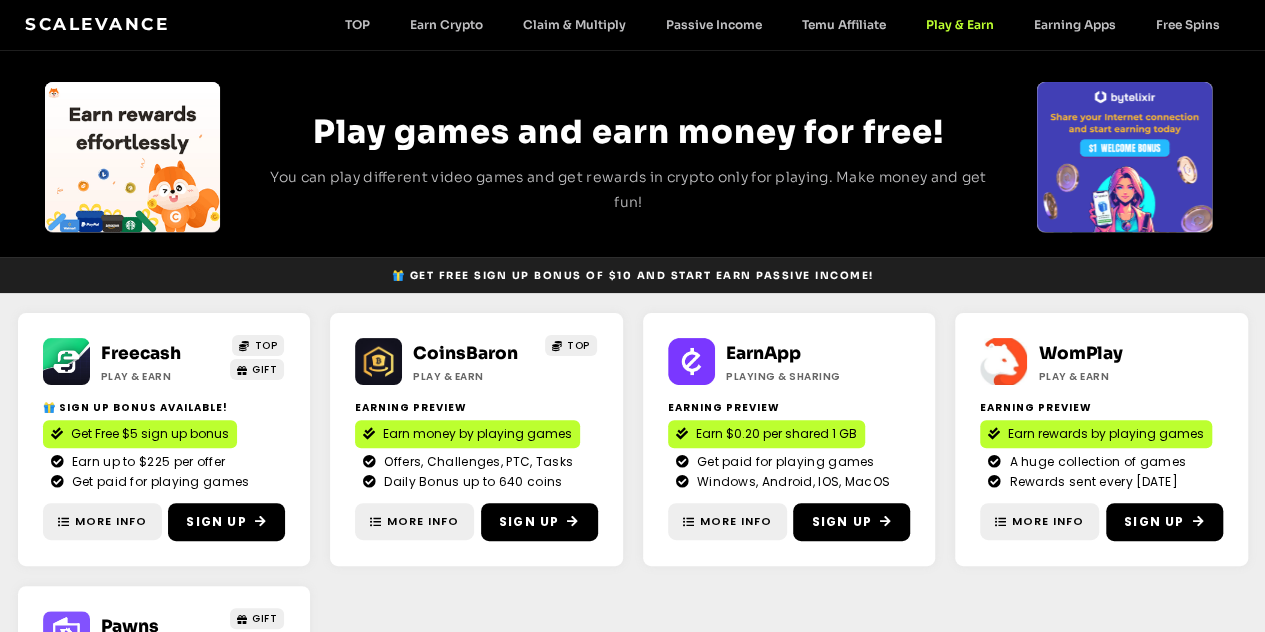 scroll, scrollTop: 0, scrollLeft: 0, axis: both 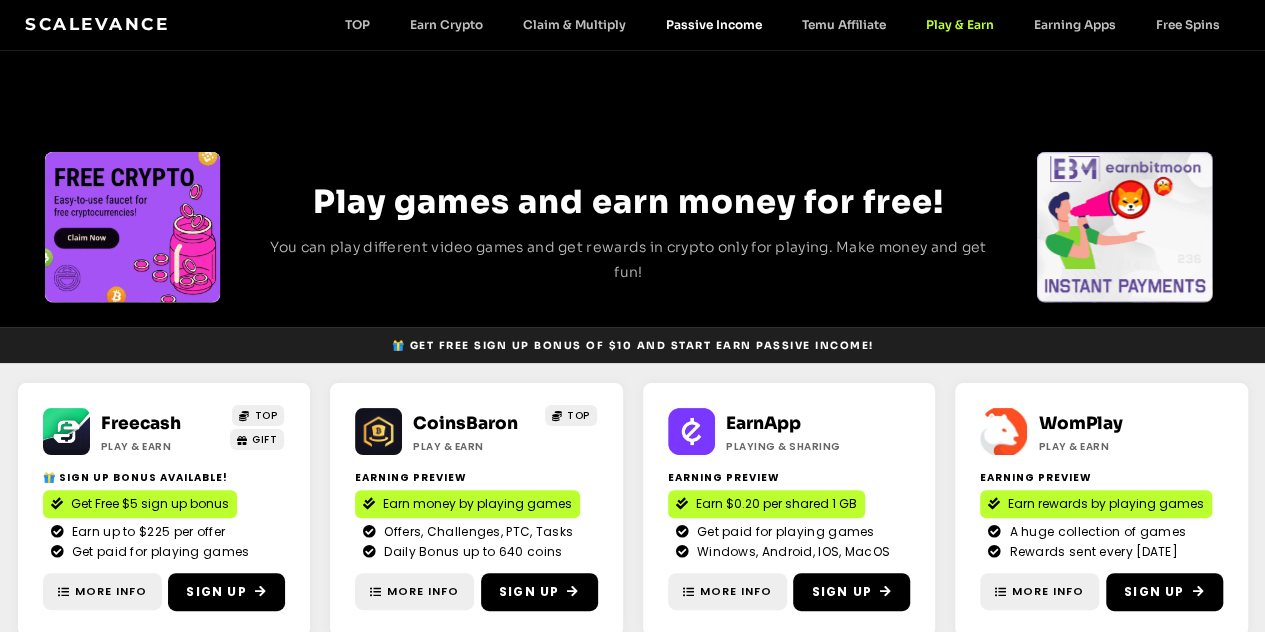 click on "Passive Income" 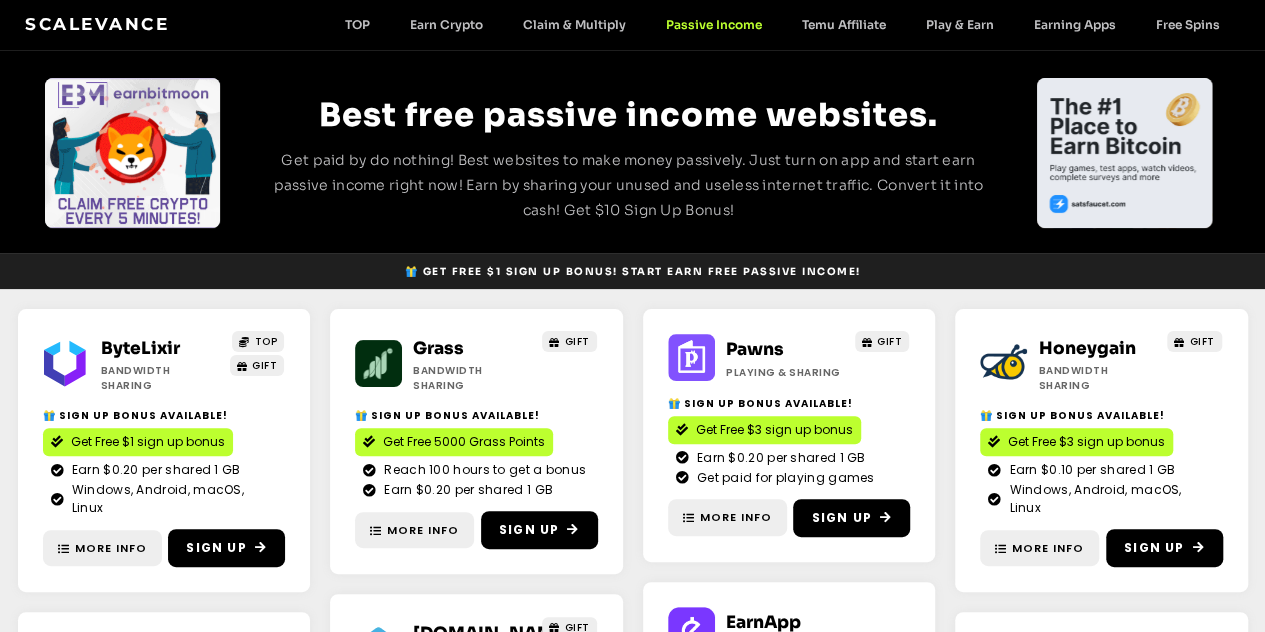 scroll, scrollTop: 0, scrollLeft: 0, axis: both 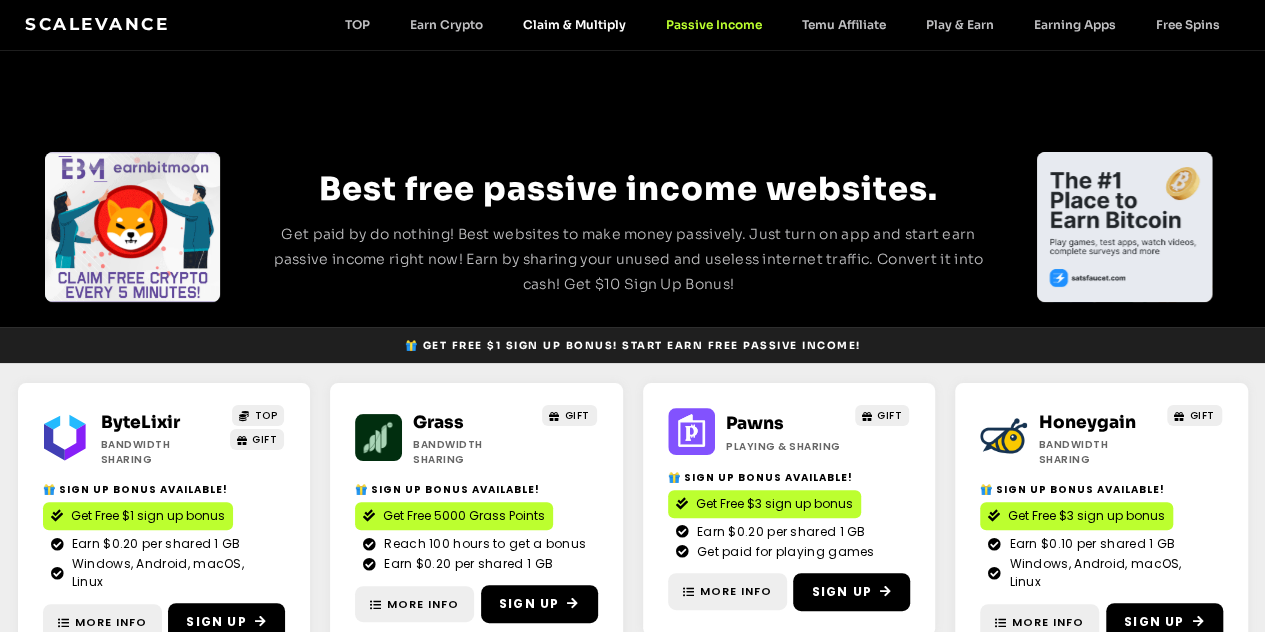 click on "Claim & Multiply" 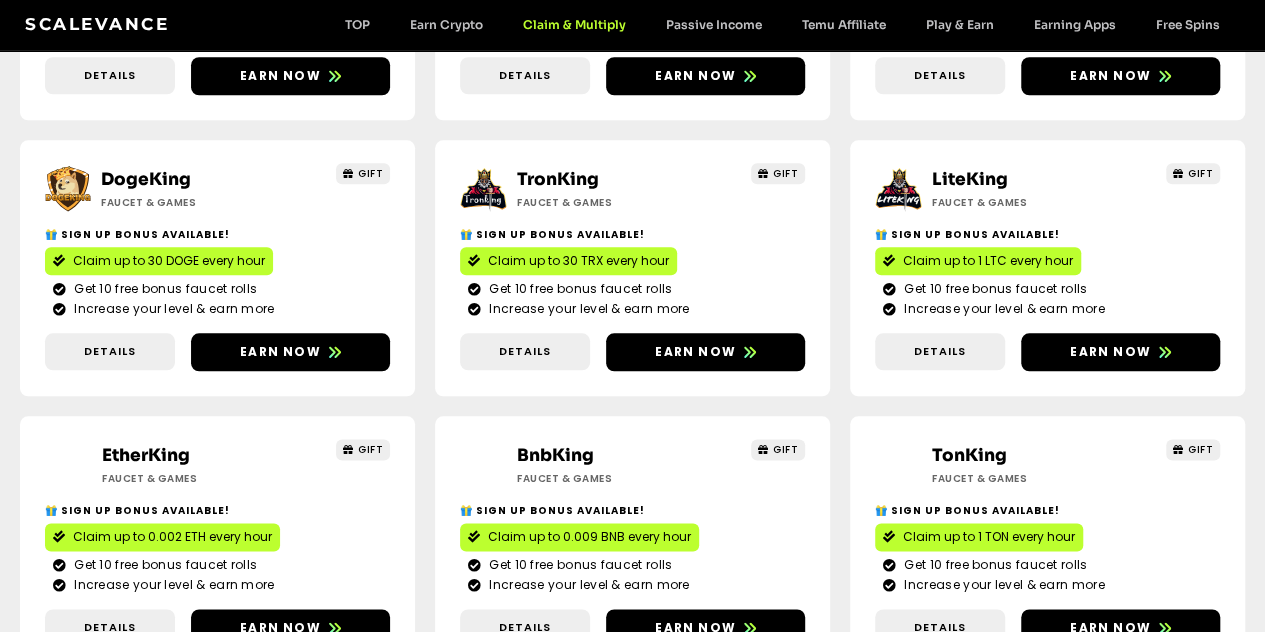 scroll, scrollTop: 1200, scrollLeft: 0, axis: vertical 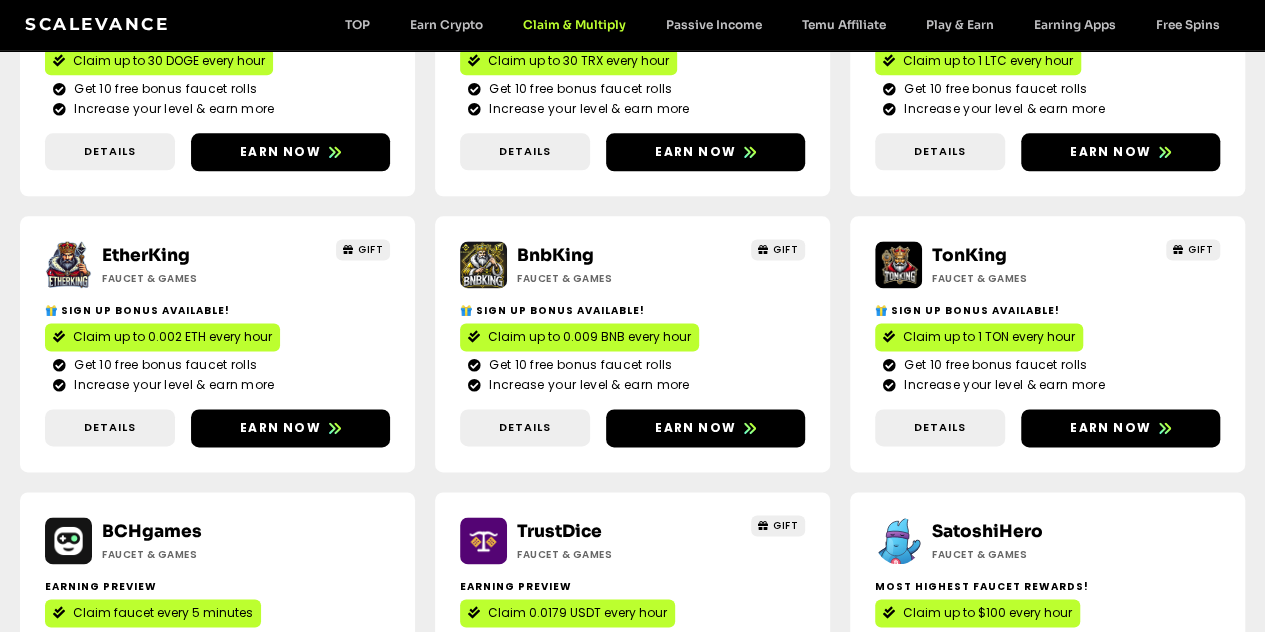 click 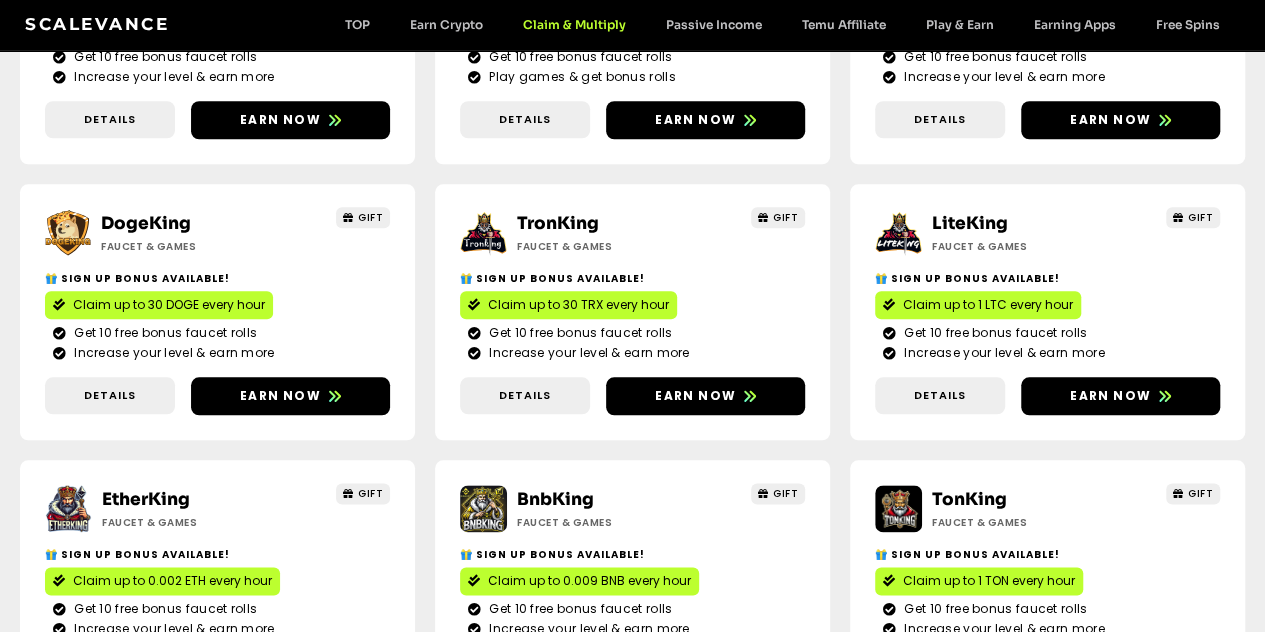 scroll, scrollTop: 800, scrollLeft: 0, axis: vertical 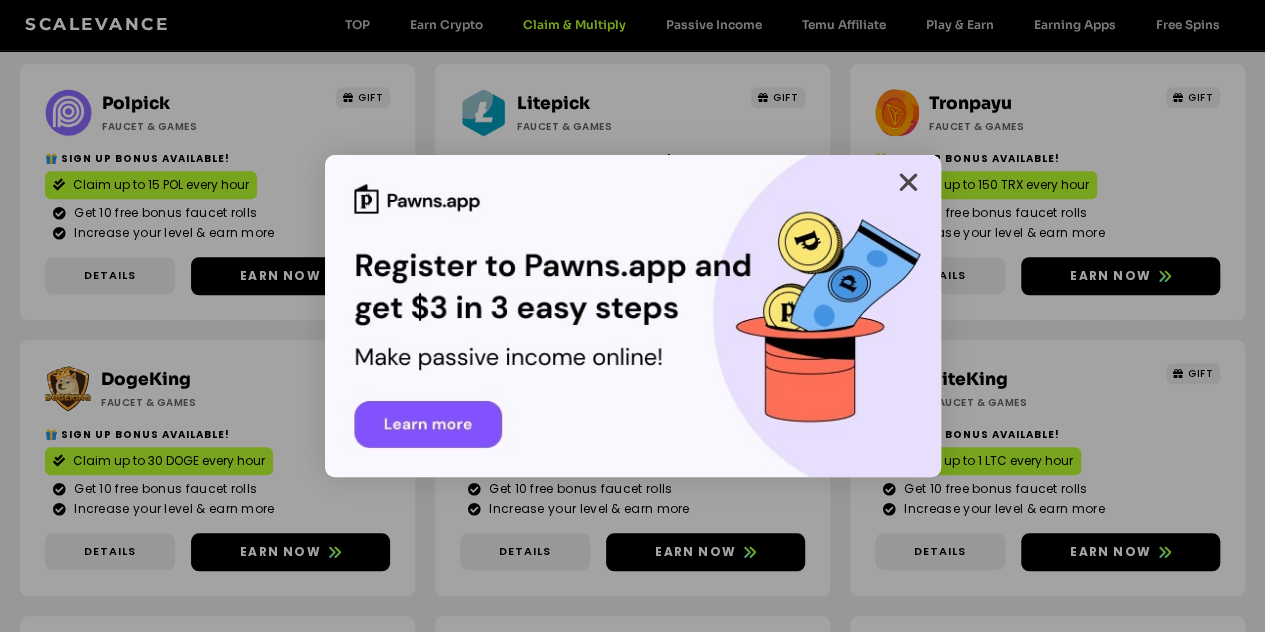 click at bounding box center [908, 182] 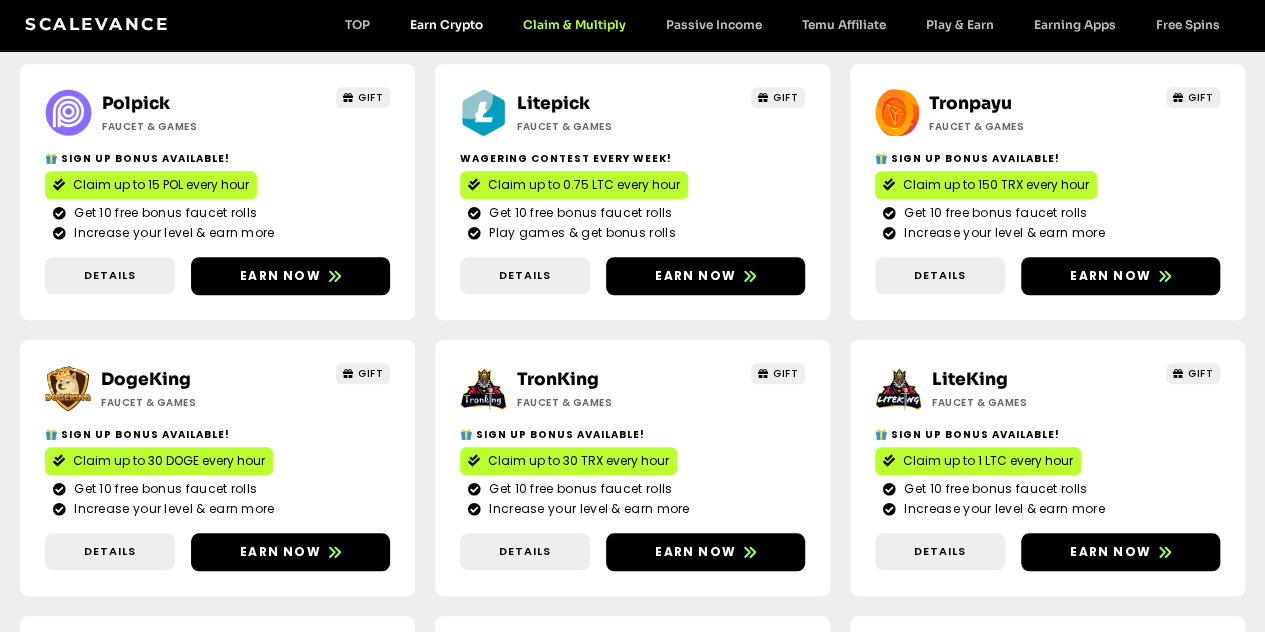 click on "Earn Crypto" 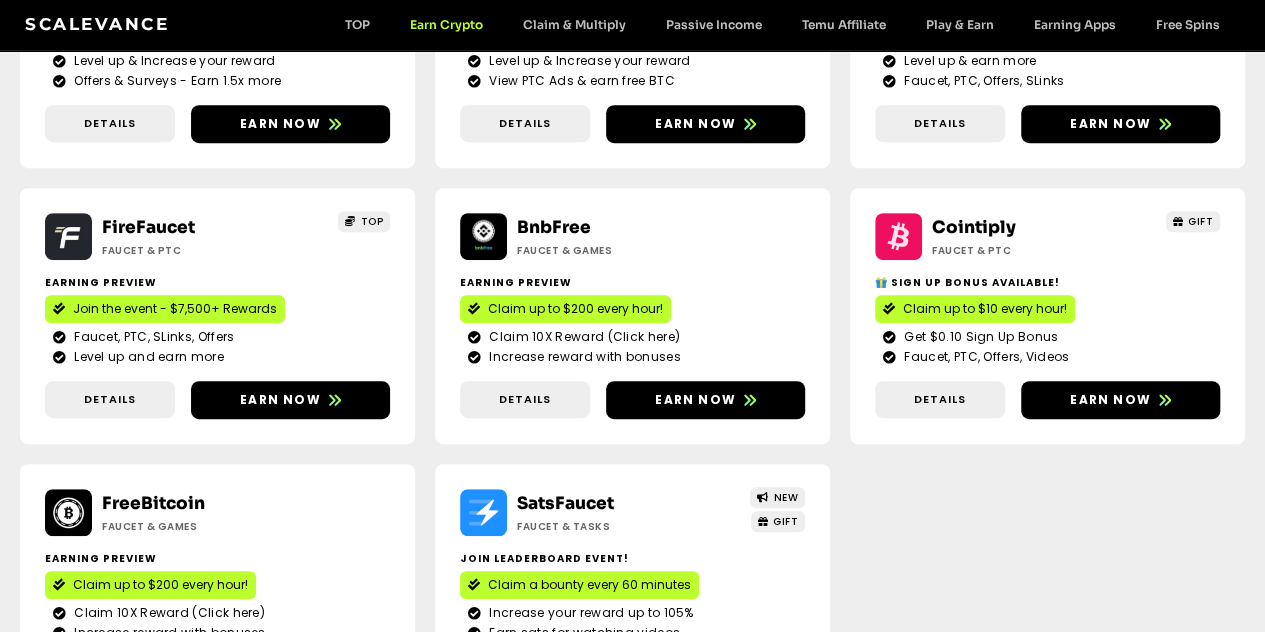 scroll, scrollTop: 0, scrollLeft: 0, axis: both 